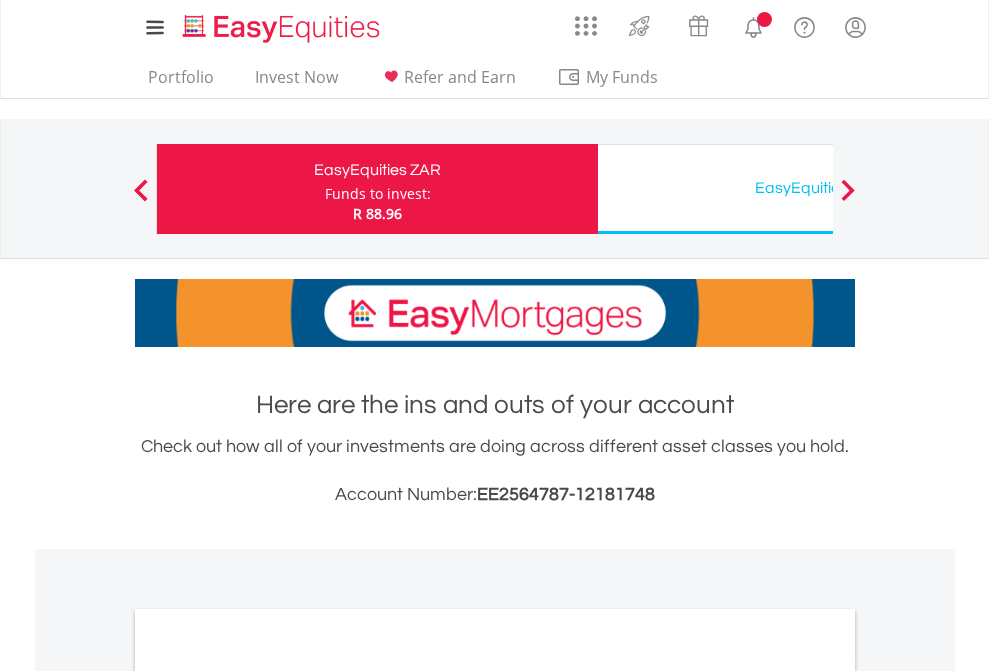 scroll, scrollTop: 0, scrollLeft: 0, axis: both 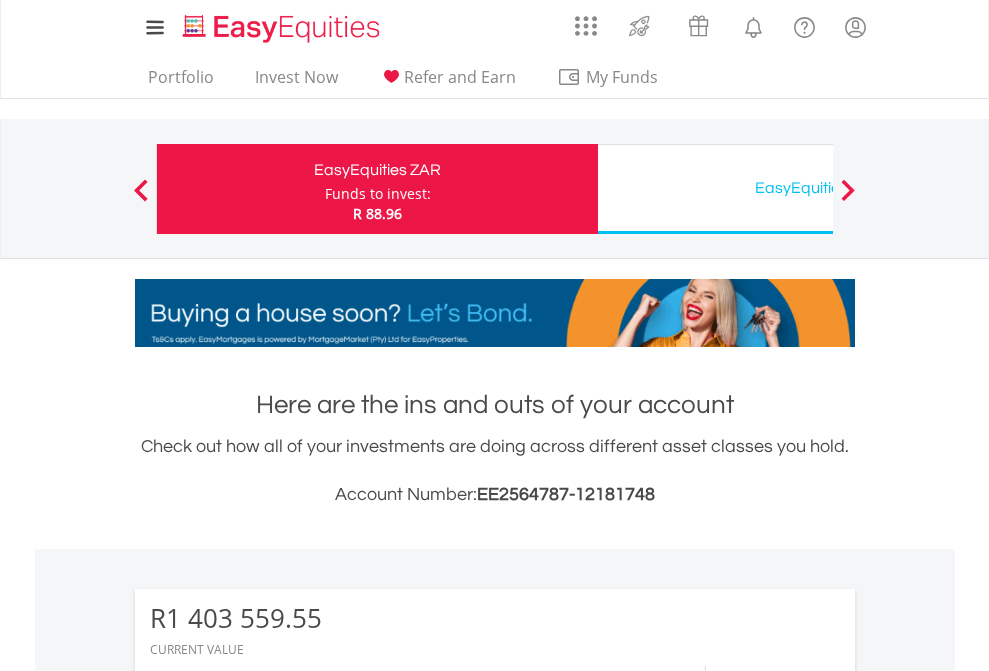 click on "Funds to invest:" at bounding box center [378, 194] 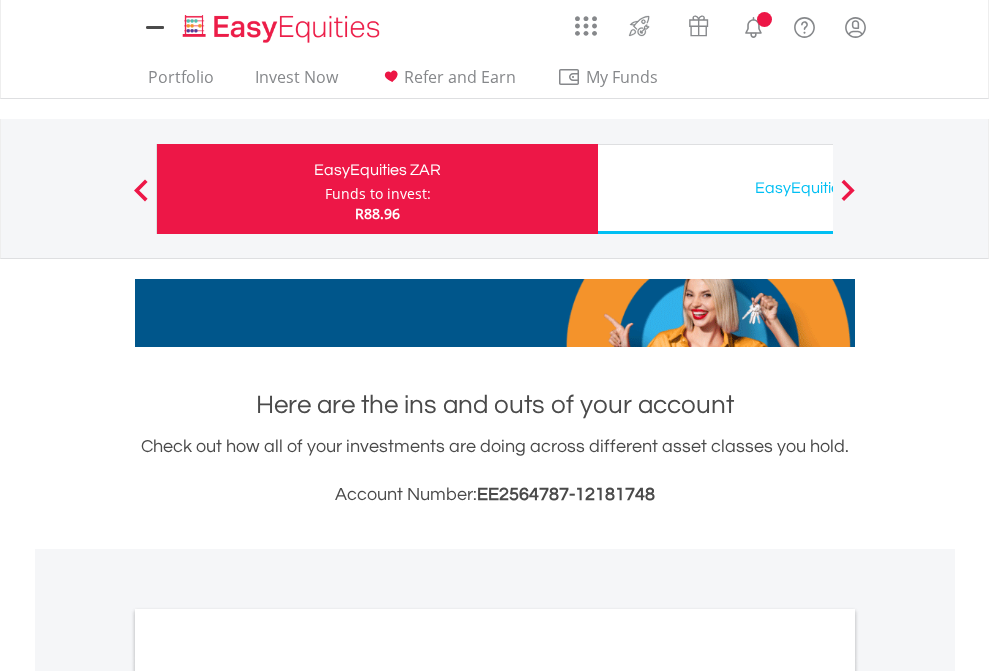 scroll, scrollTop: 0, scrollLeft: 0, axis: both 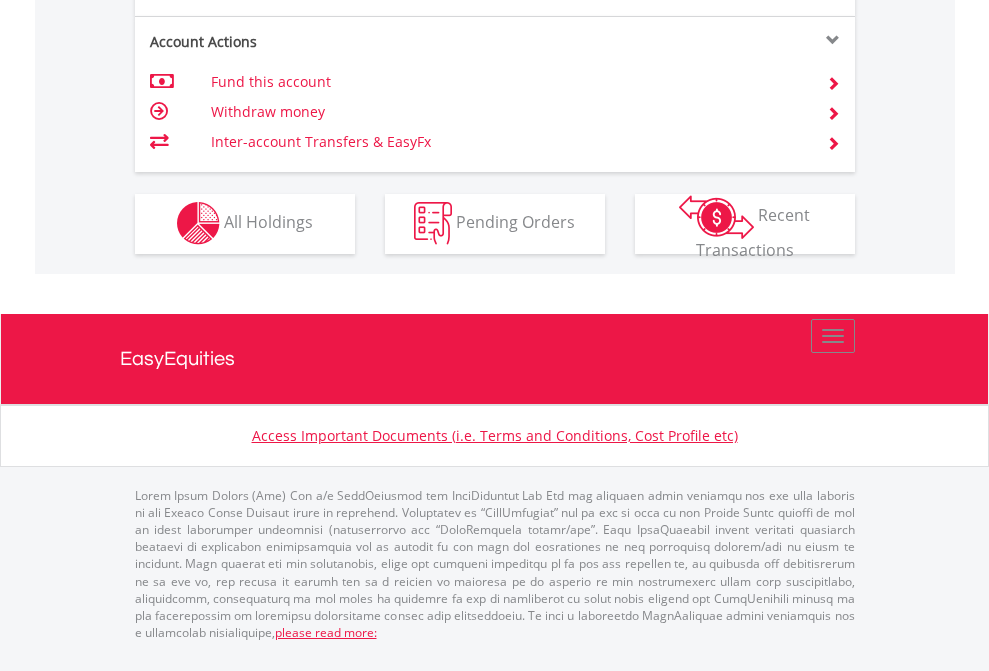 click on "Investment types" at bounding box center (706, -337) 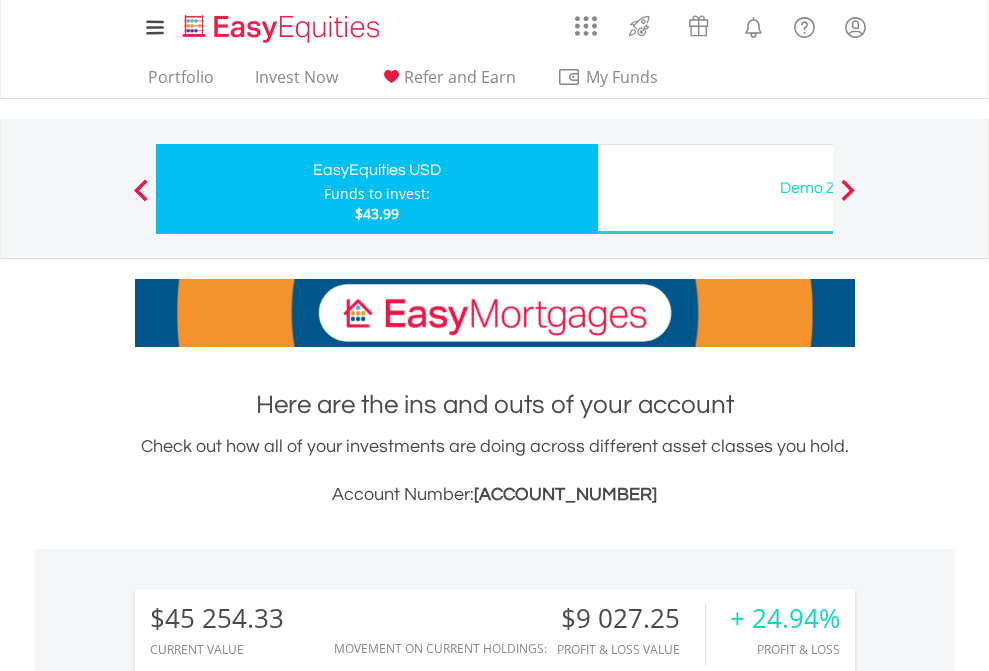 scroll, scrollTop: 1342, scrollLeft: 0, axis: vertical 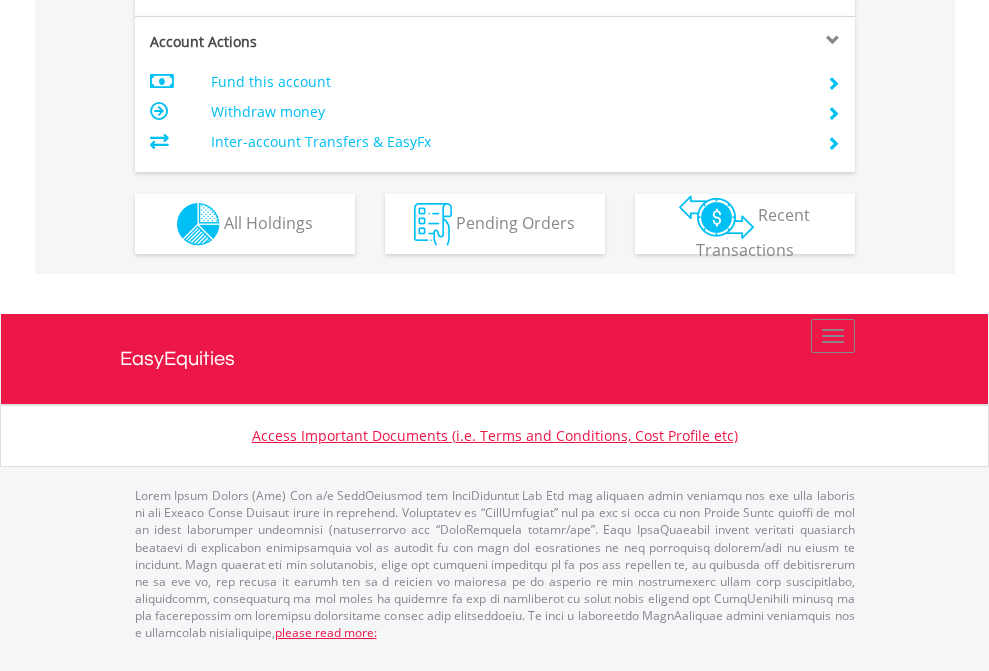 click on "Investment types" at bounding box center (706, -337) 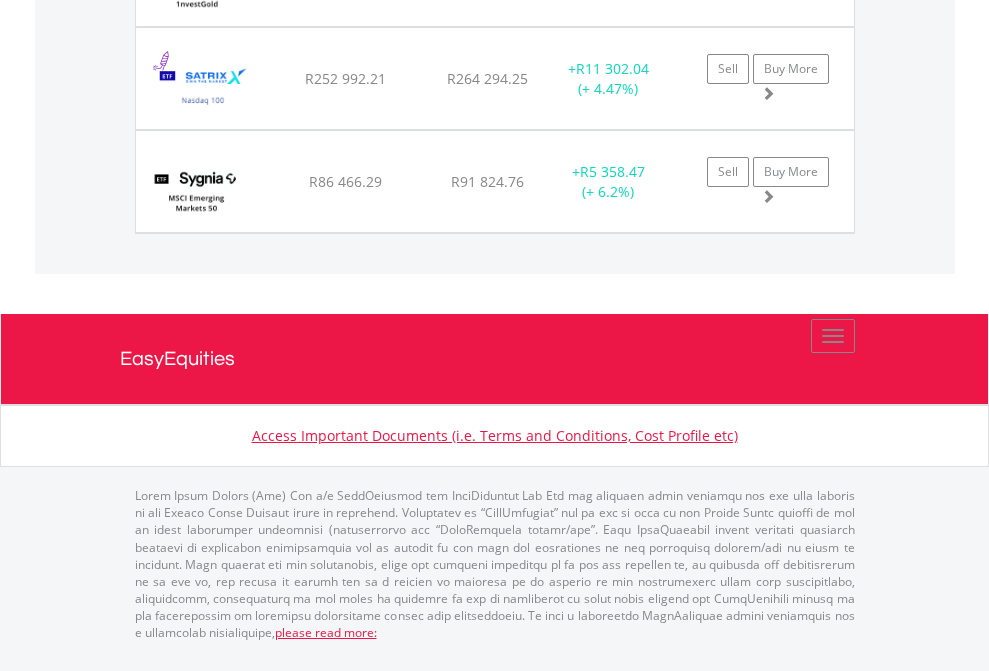 scroll, scrollTop: 2305, scrollLeft: 0, axis: vertical 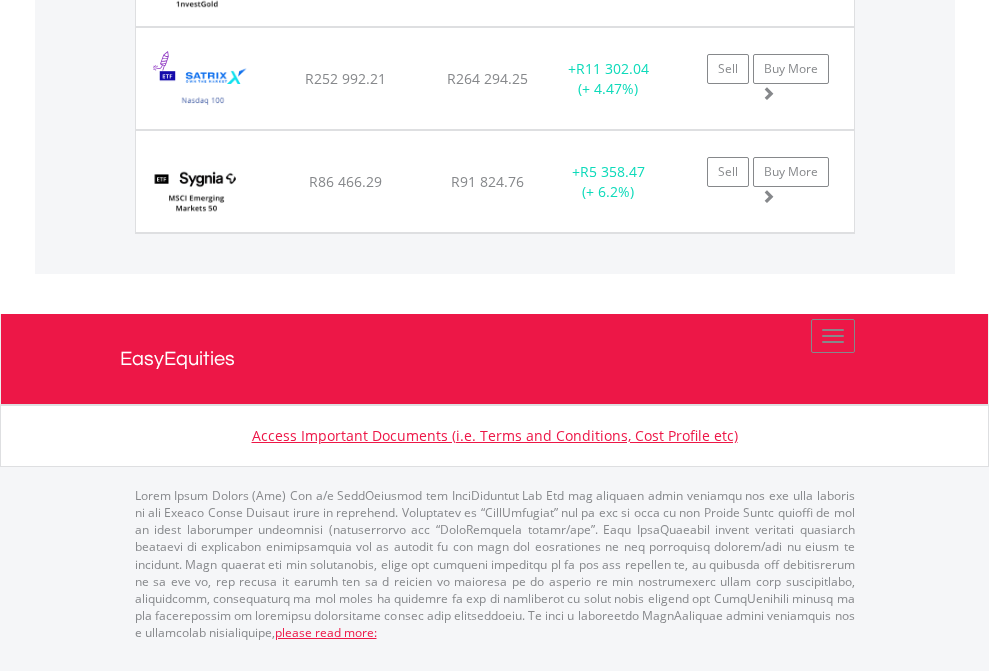 click on "EasyEquities USD" at bounding box center [818, -1809] 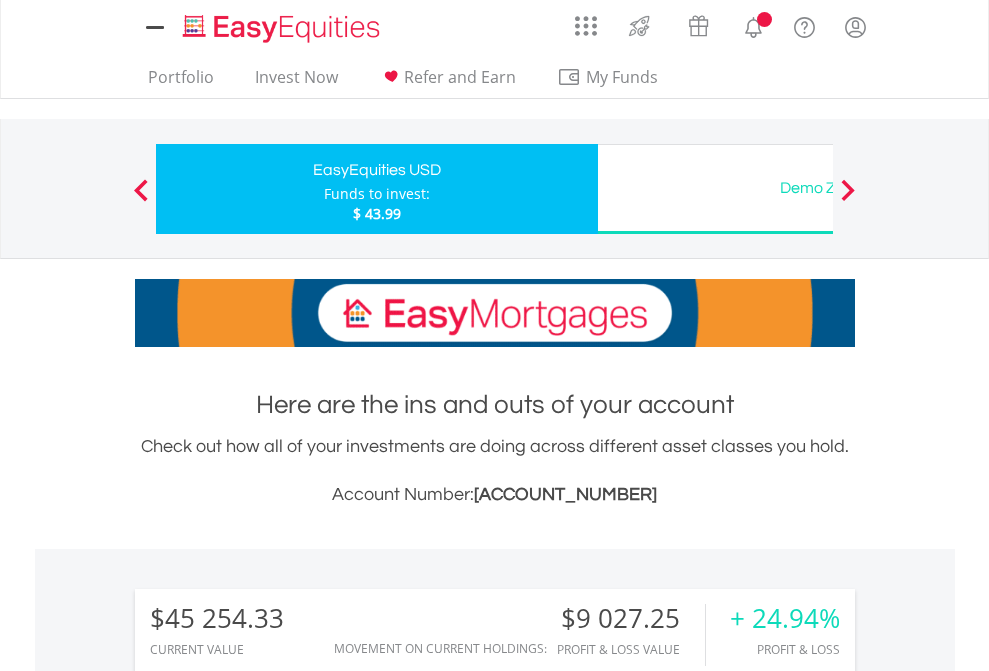 scroll, scrollTop: 0, scrollLeft: 0, axis: both 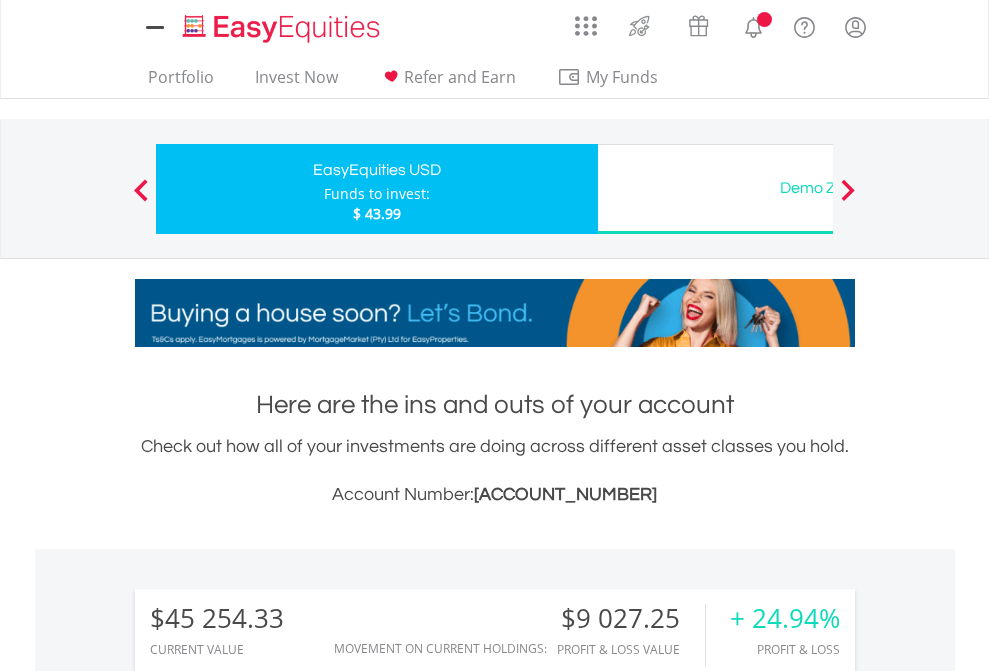 click on "All Holdings" at bounding box center (268, 1466) 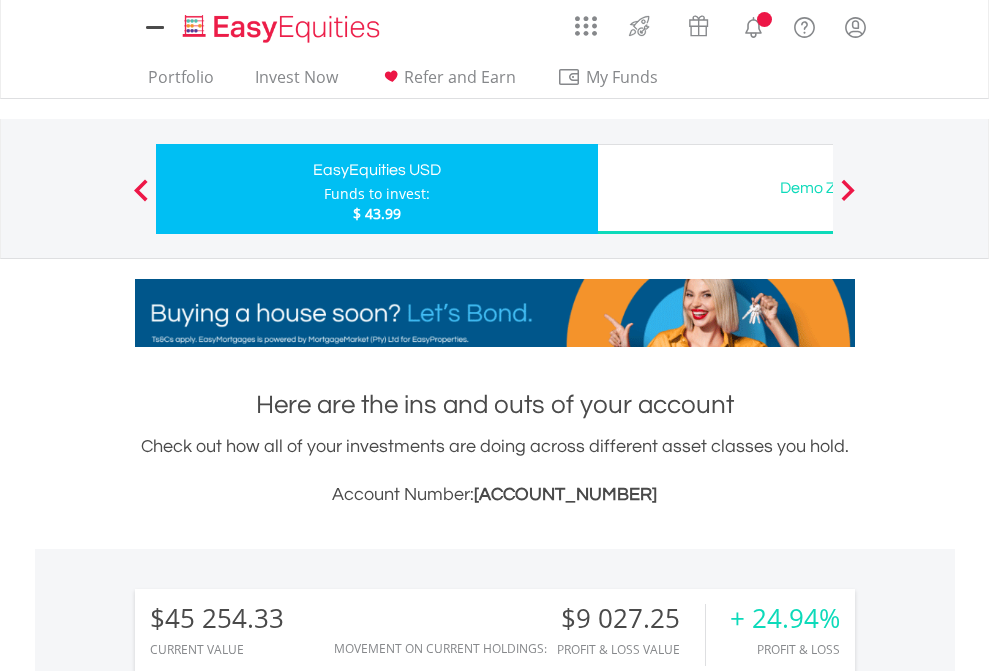 scroll, scrollTop: 999808, scrollLeft: 999687, axis: both 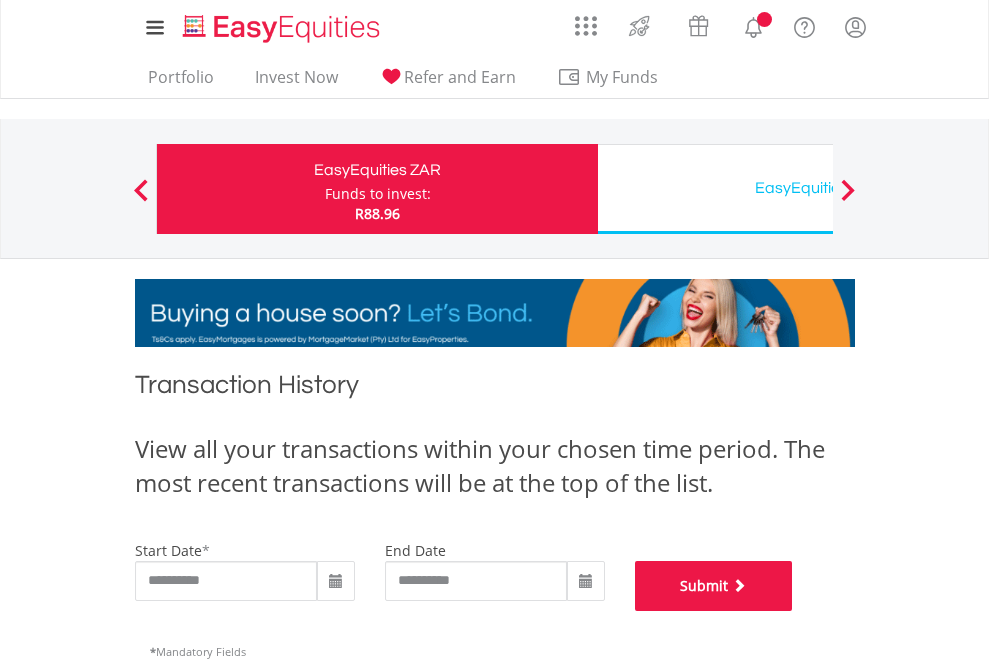 click on "Submit" at bounding box center [714, 586] 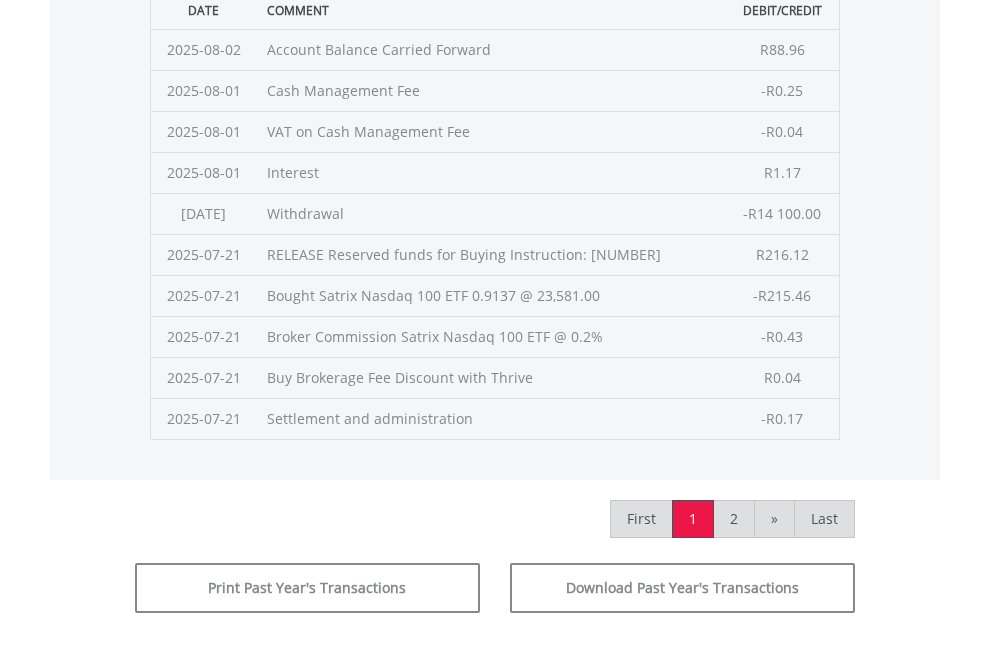 scroll, scrollTop: 811, scrollLeft: 0, axis: vertical 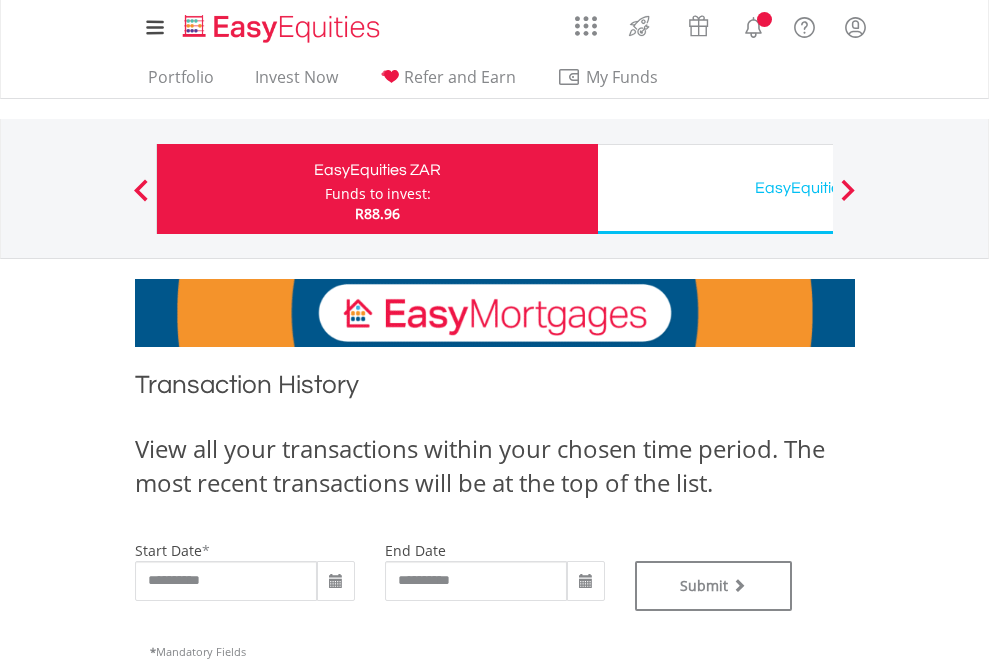 click on "EasyEquities USD" at bounding box center (818, 188) 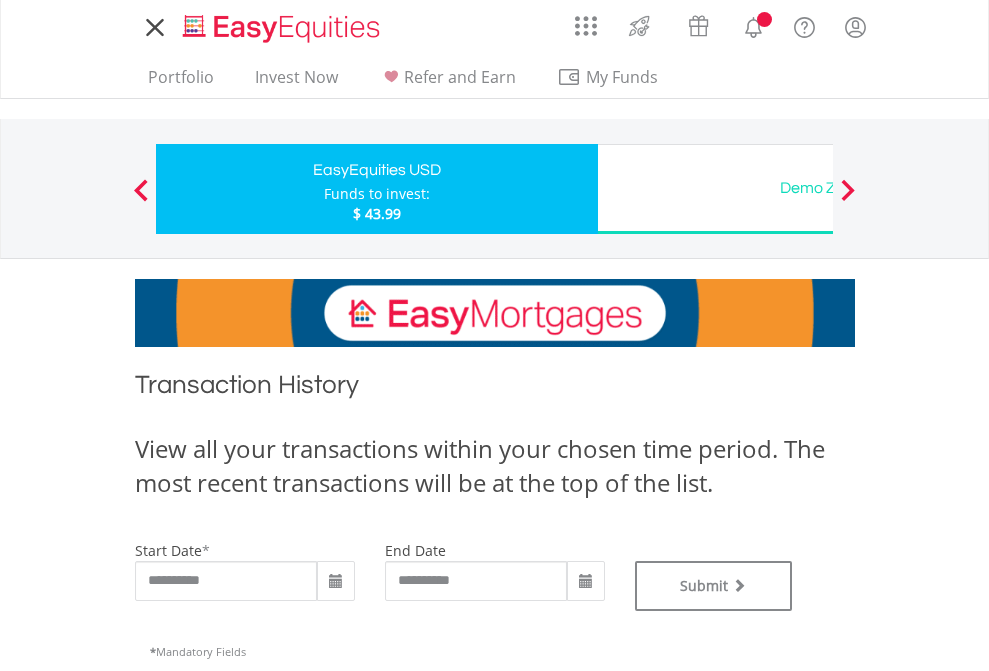 scroll, scrollTop: 0, scrollLeft: 0, axis: both 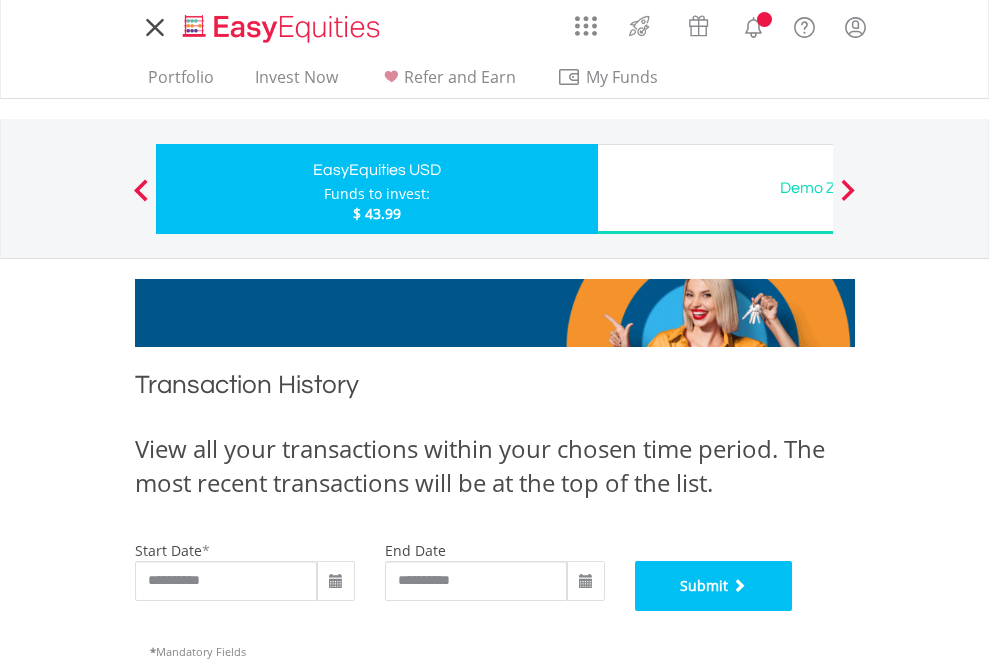 click on "Submit" at bounding box center (714, 586) 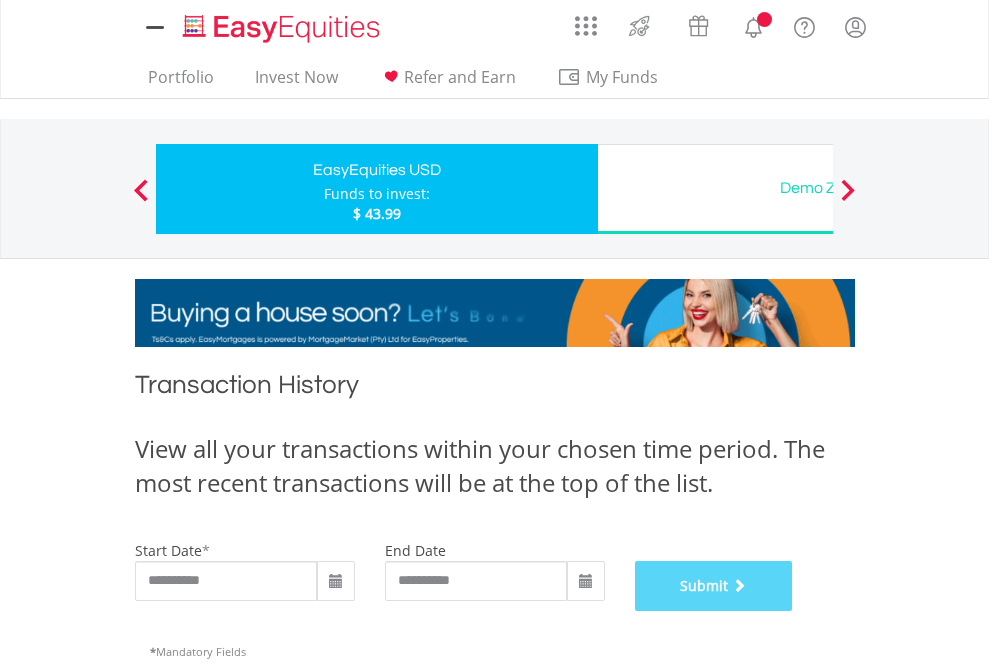 scroll, scrollTop: 811, scrollLeft: 0, axis: vertical 